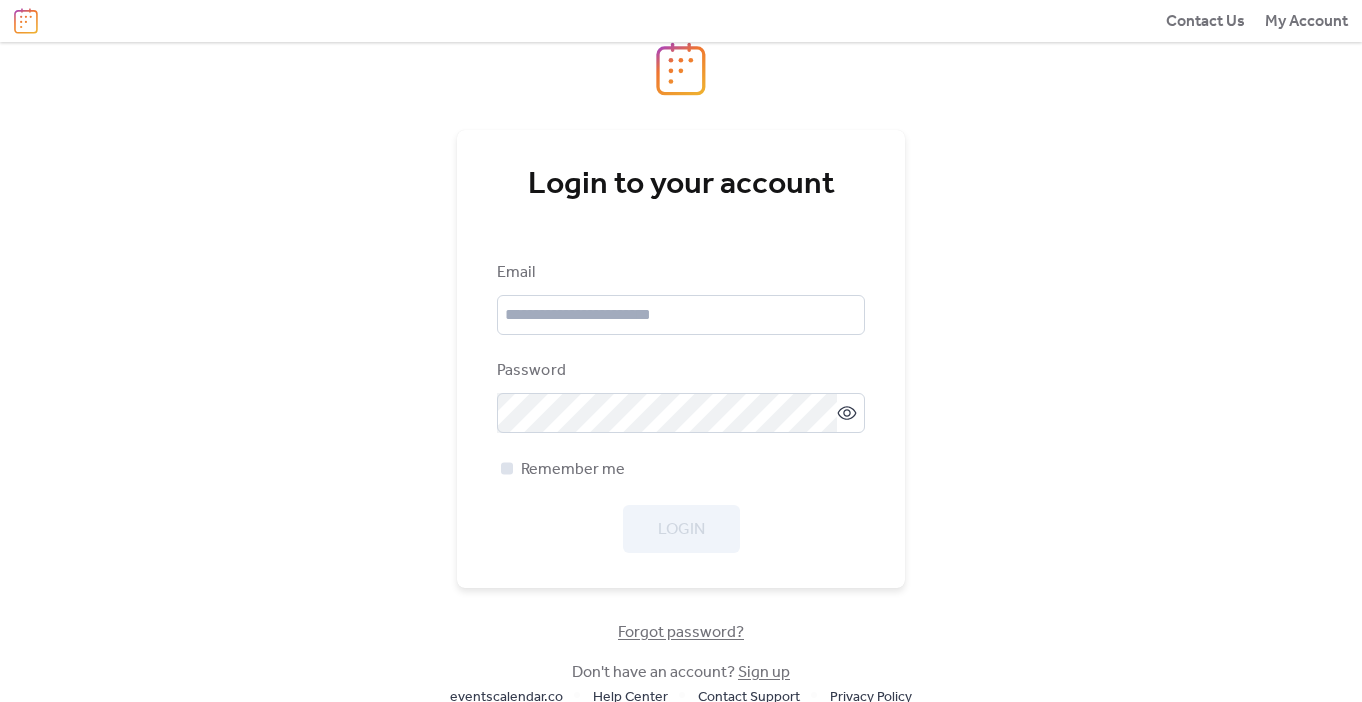 scroll, scrollTop: 0, scrollLeft: 0, axis: both 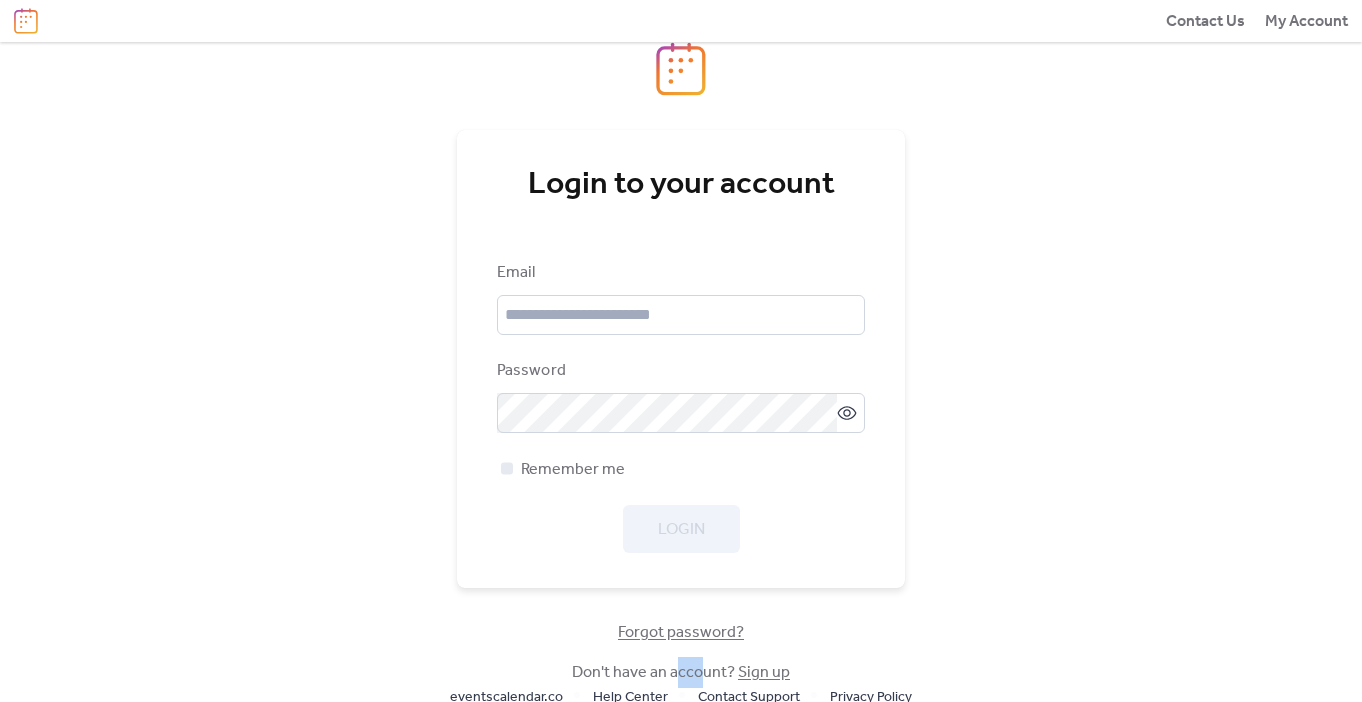 drag, startPoint x: 675, startPoint y: 668, endPoint x: 703, endPoint y: 678, distance: 29.732138 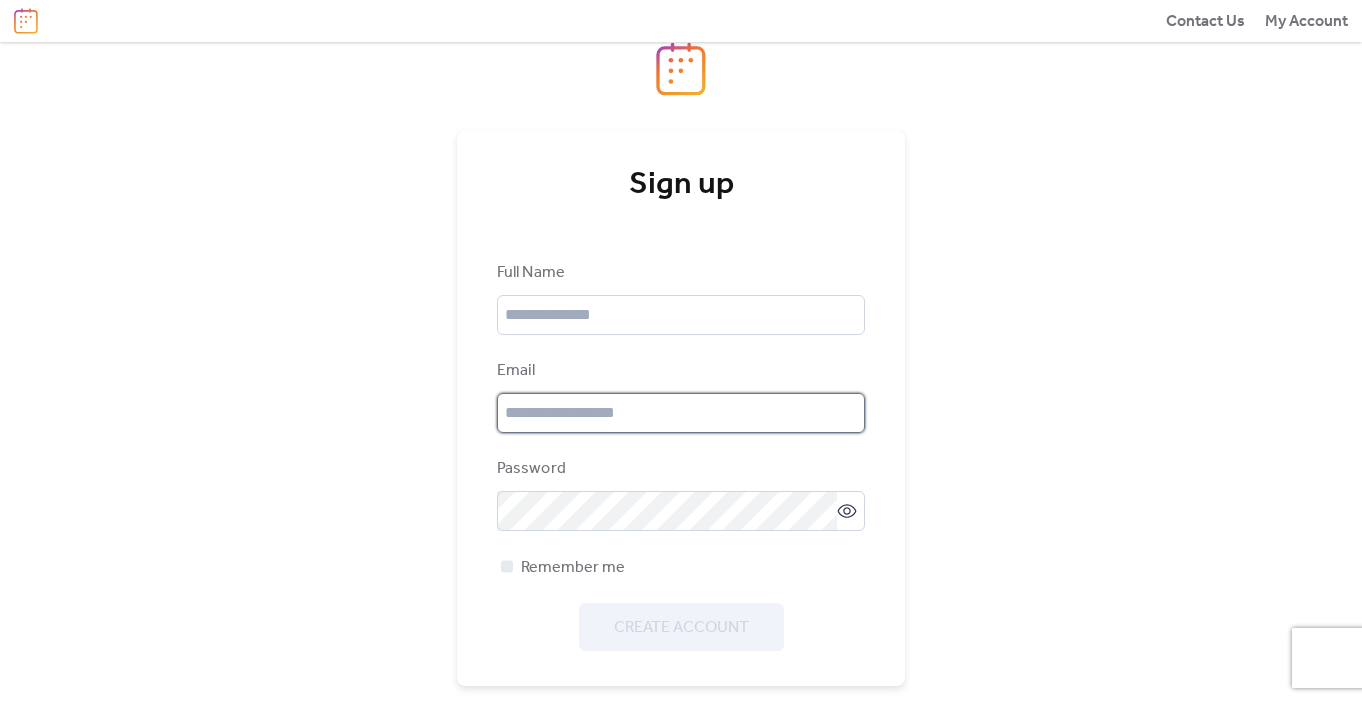 click at bounding box center (681, 413) 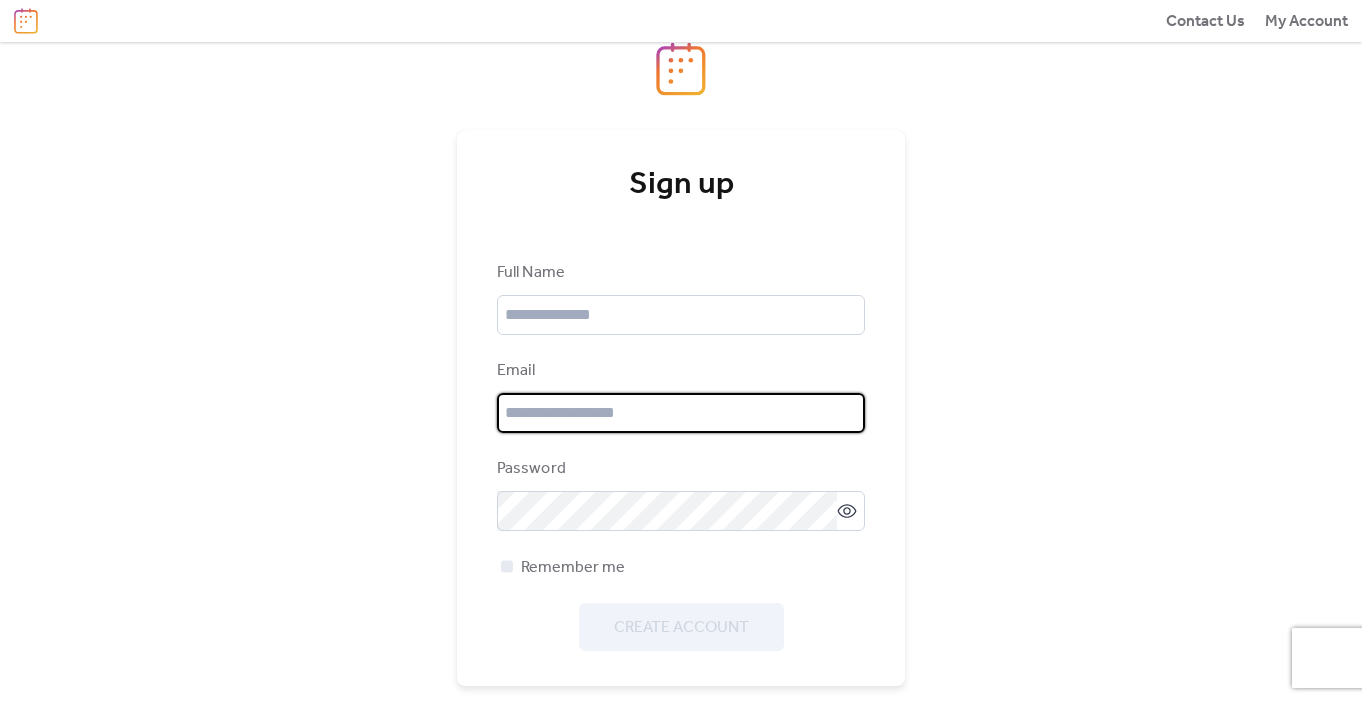 paste on "**********" 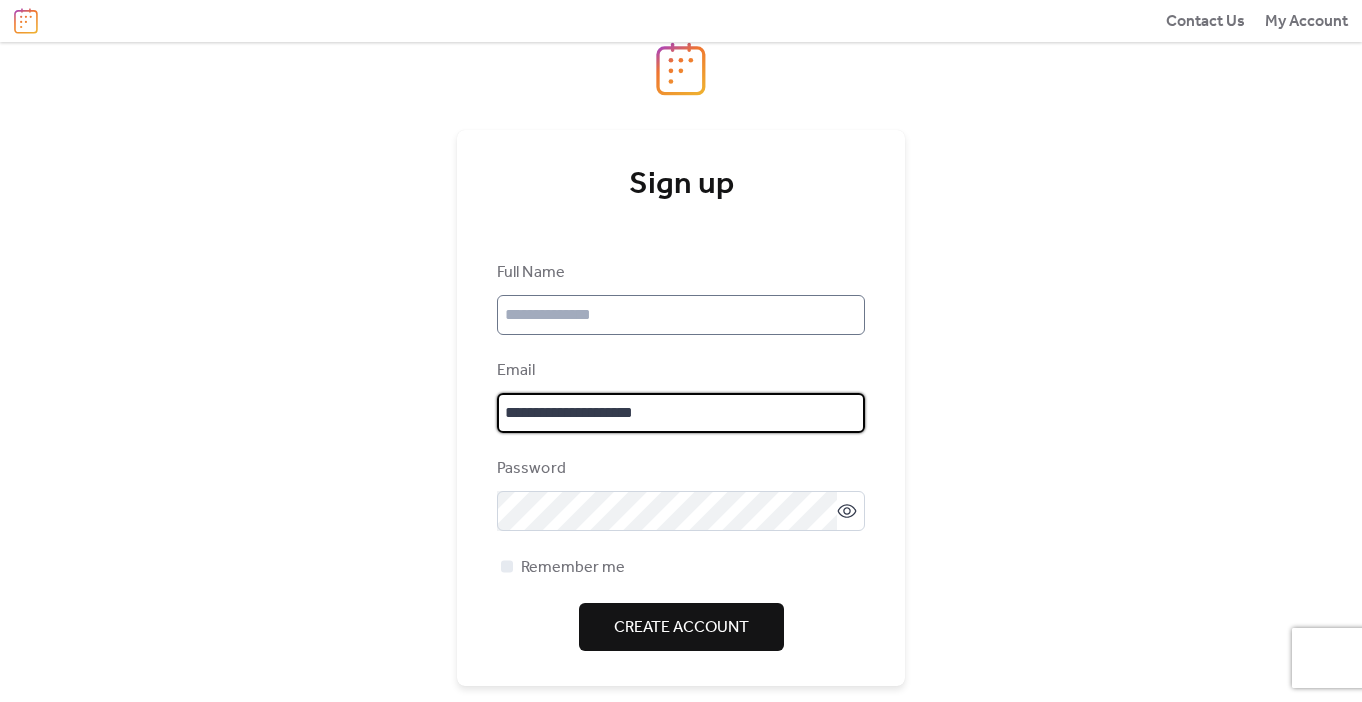 type on "**********" 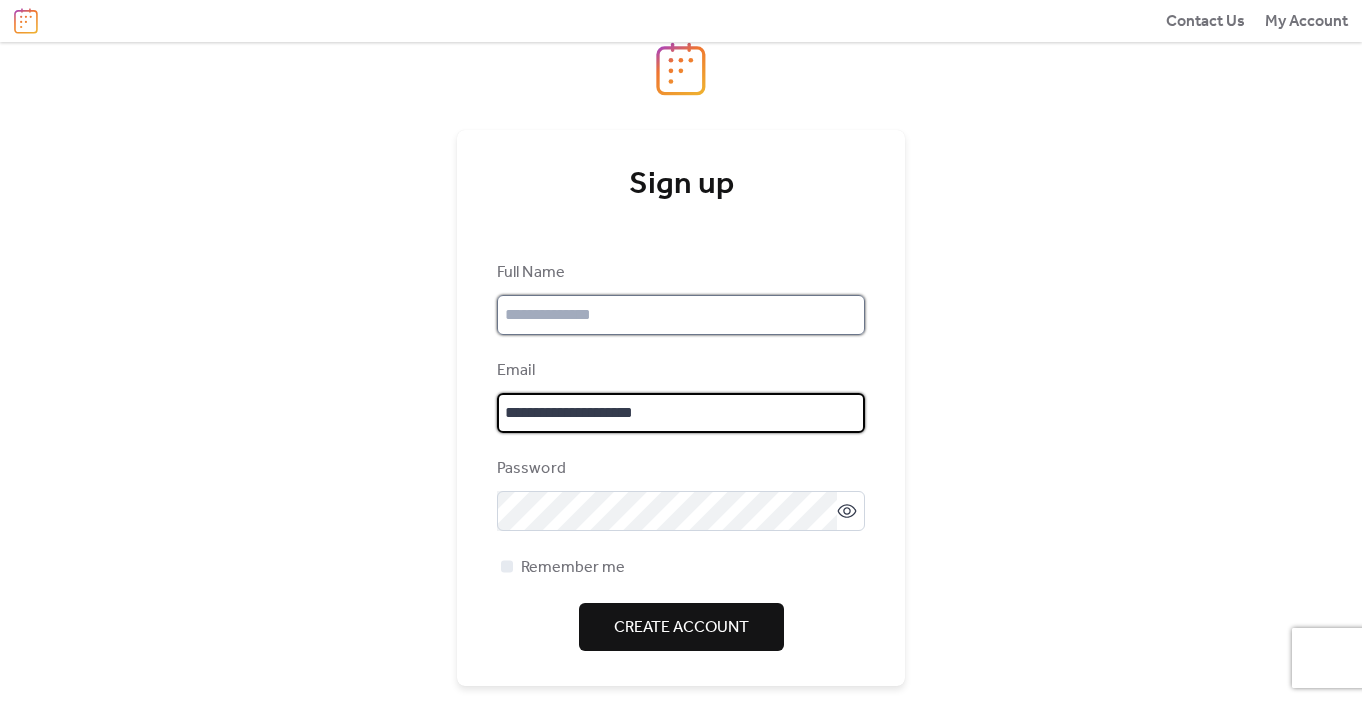 click at bounding box center [681, 315] 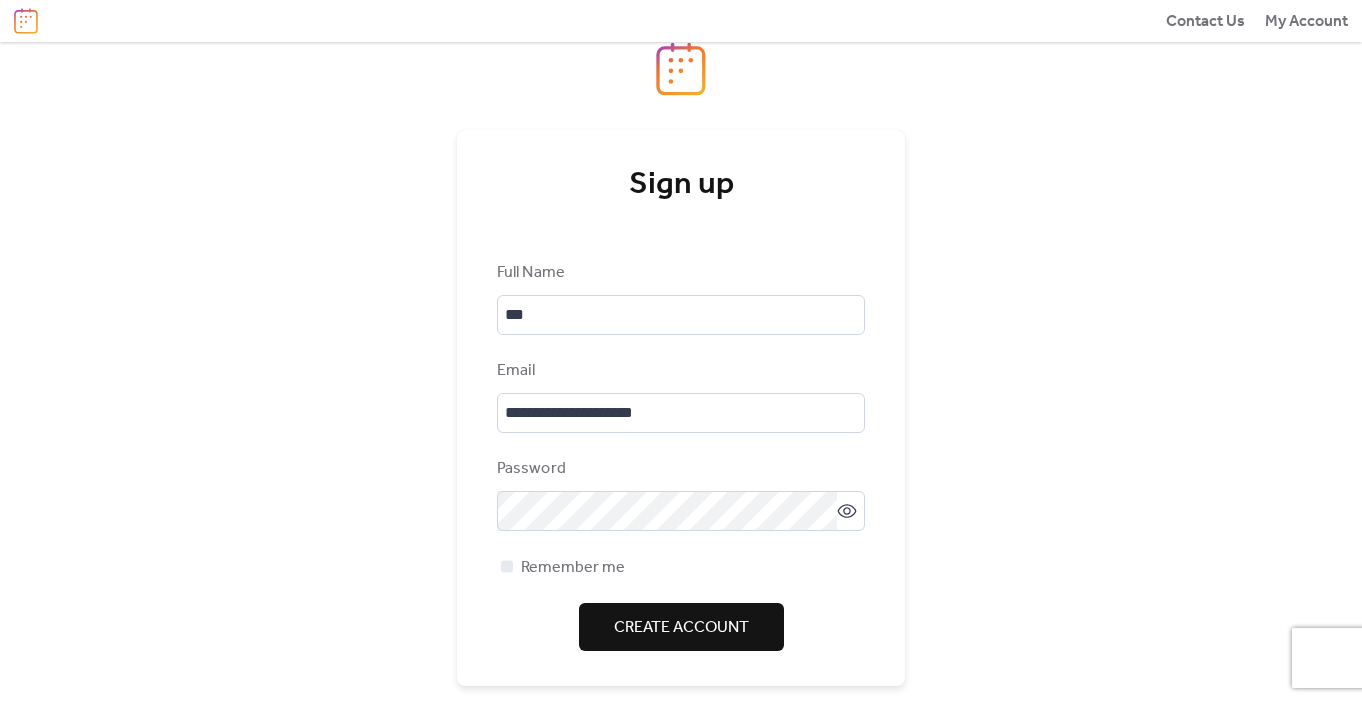 click on "Full Name ***" at bounding box center (681, 298) 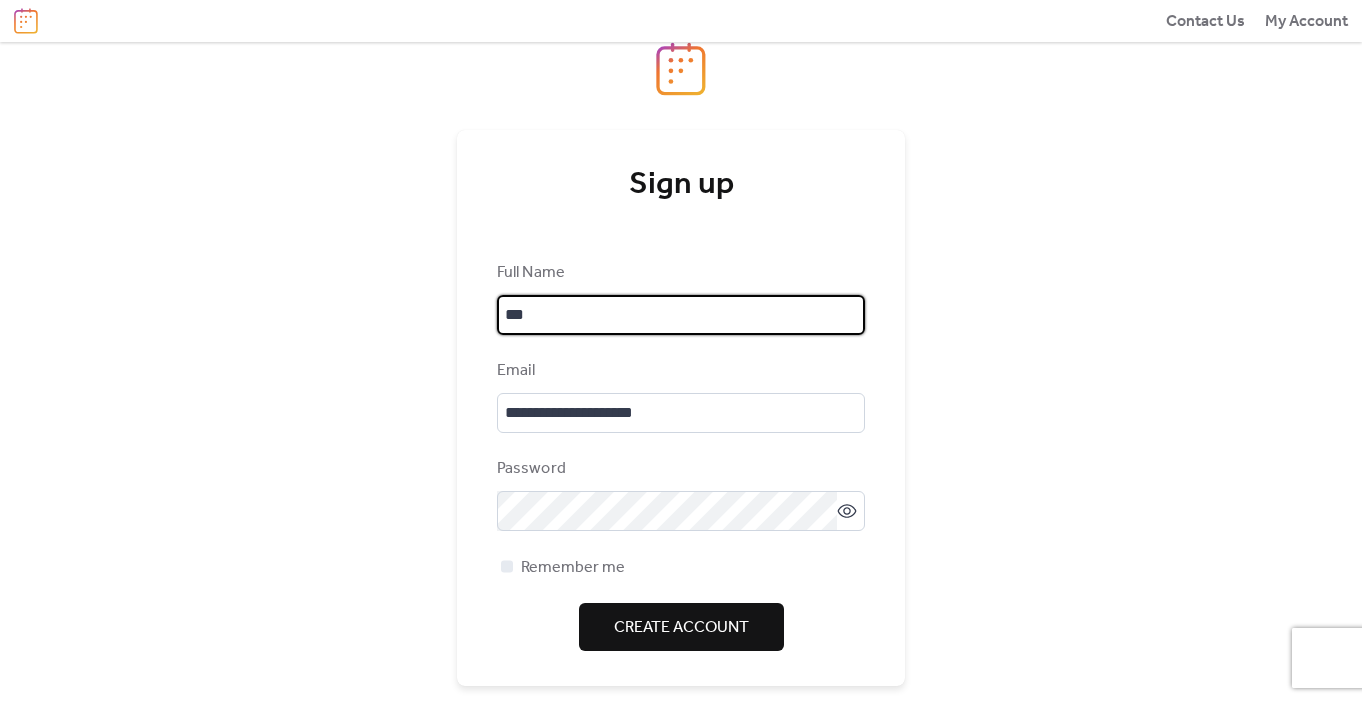 drag, startPoint x: 556, startPoint y: 318, endPoint x: 329, endPoint y: 305, distance: 227.37195 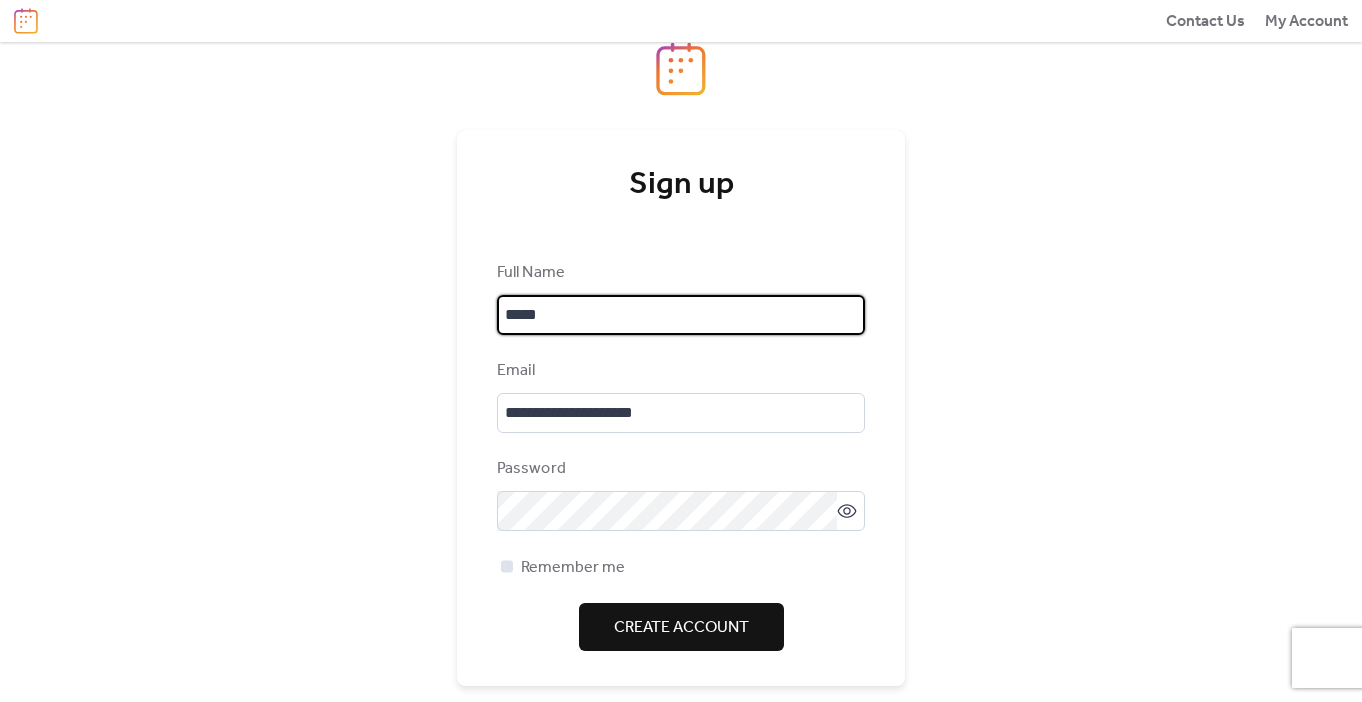 type on "*****" 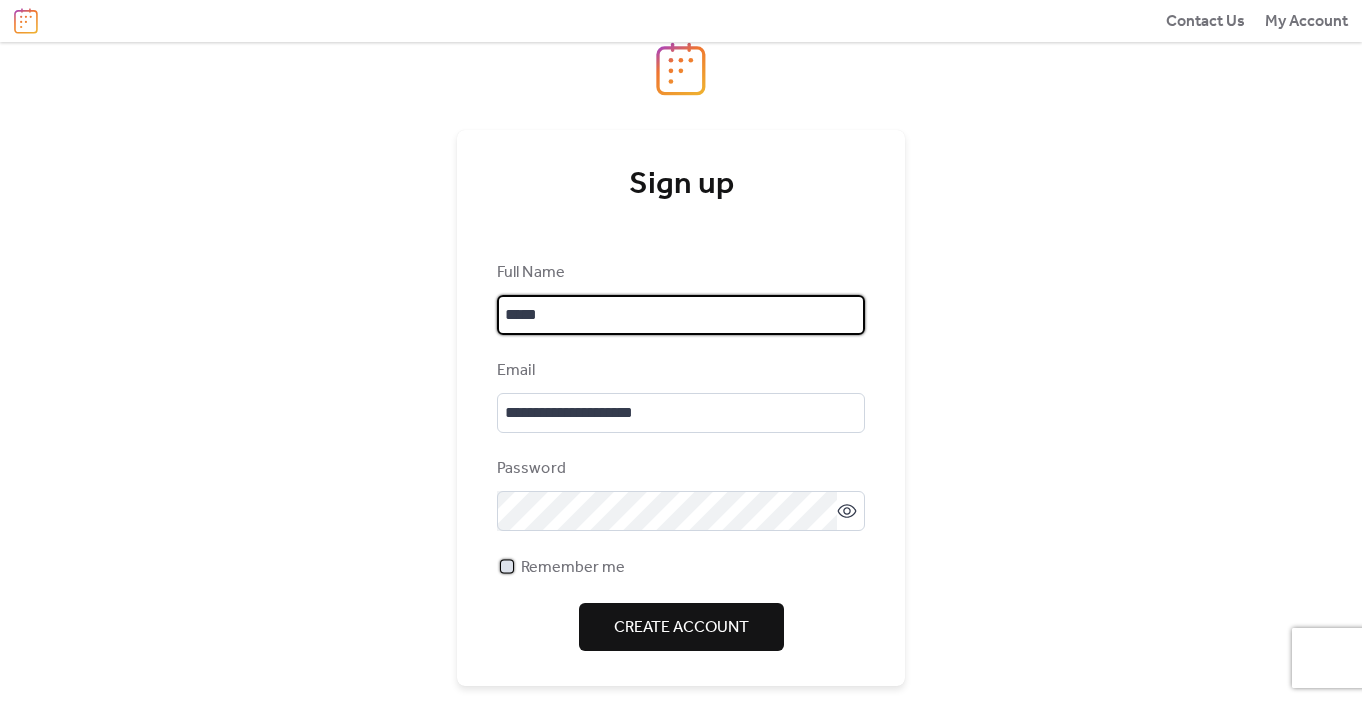 click on "Remember me" at bounding box center (573, 568) 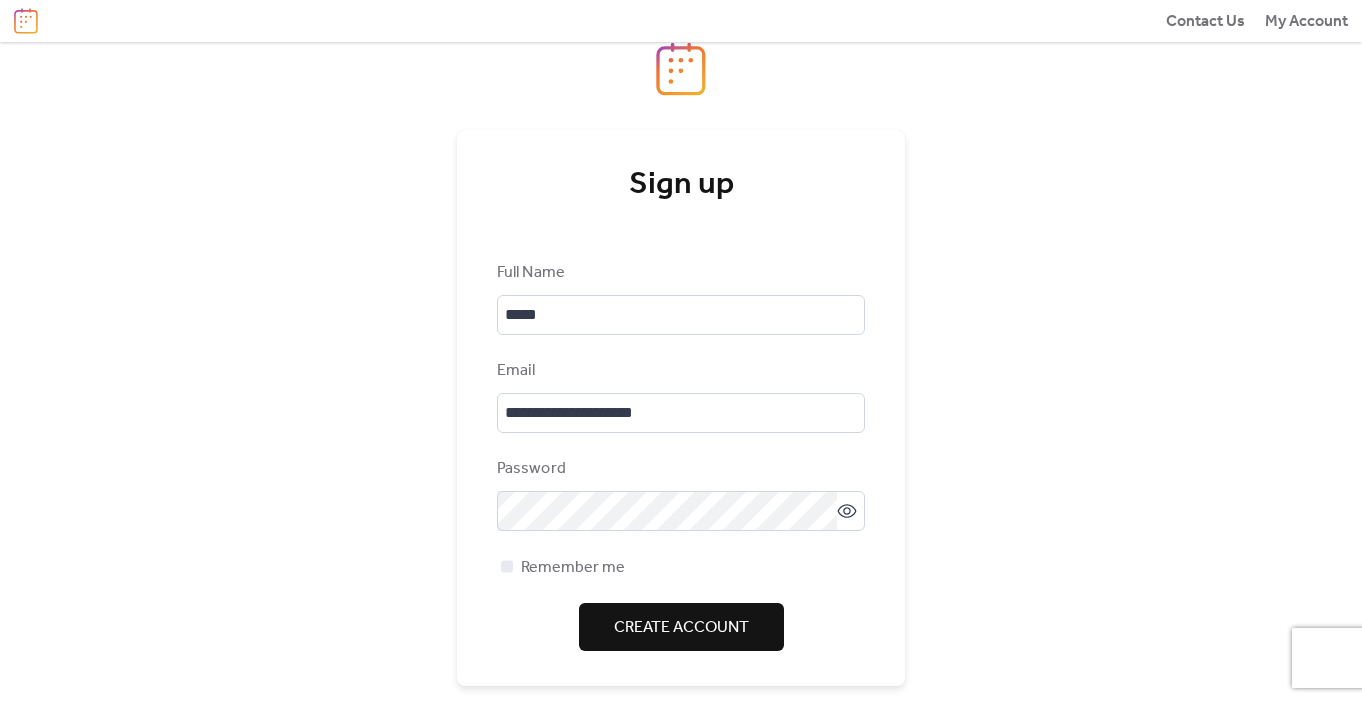 click on "Create Account" at bounding box center [681, 628] 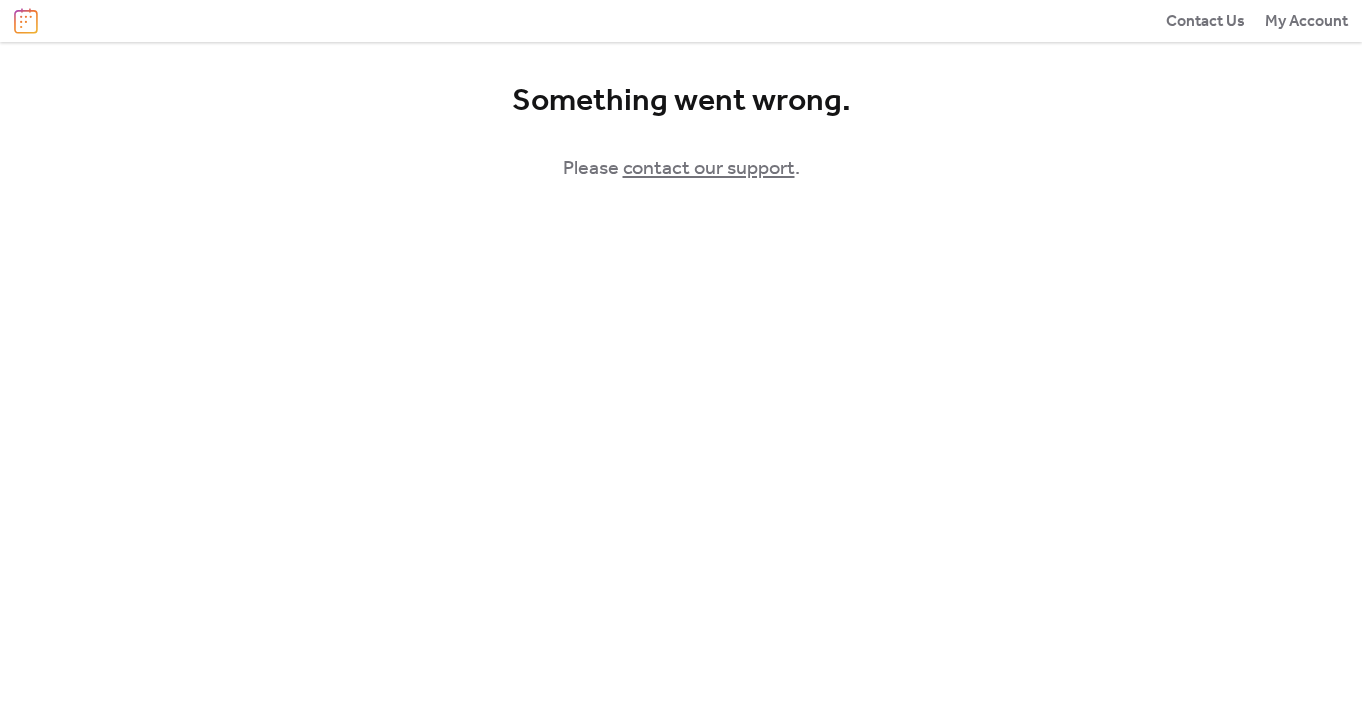 scroll, scrollTop: 0, scrollLeft: 0, axis: both 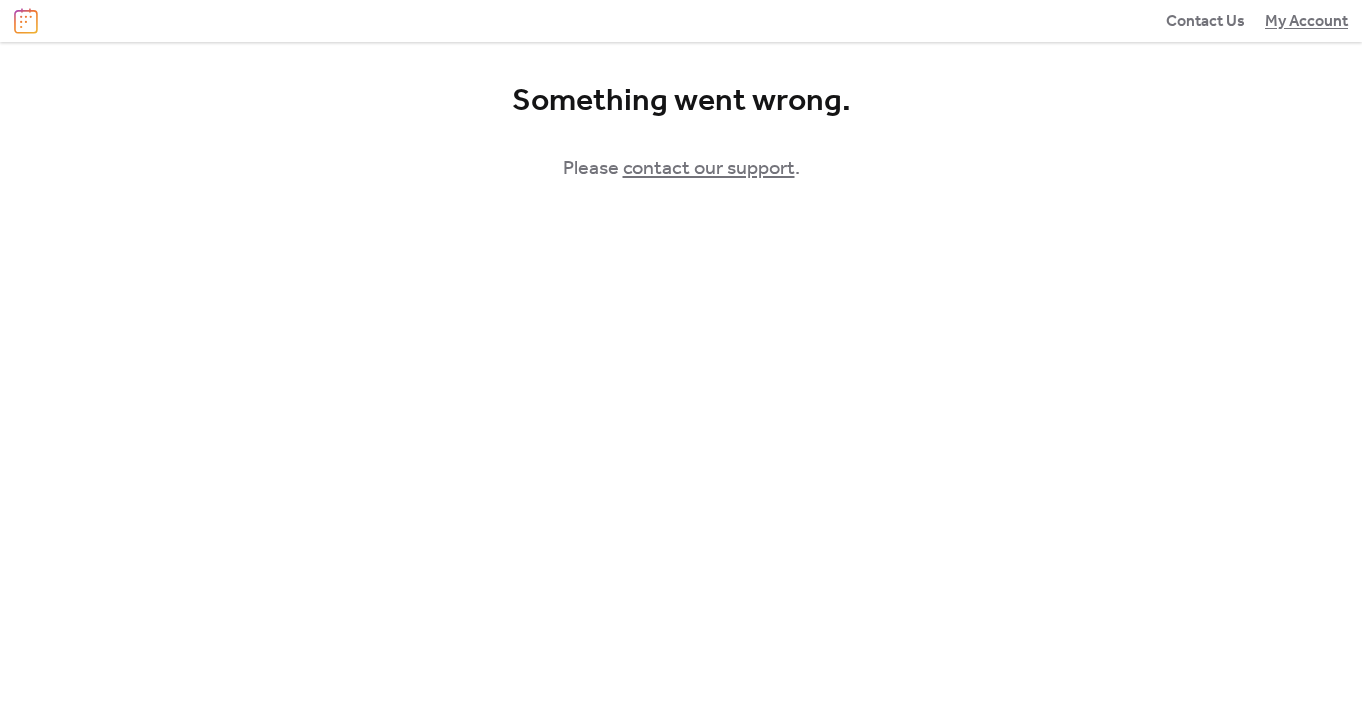 click on "My Account" at bounding box center [1306, 22] 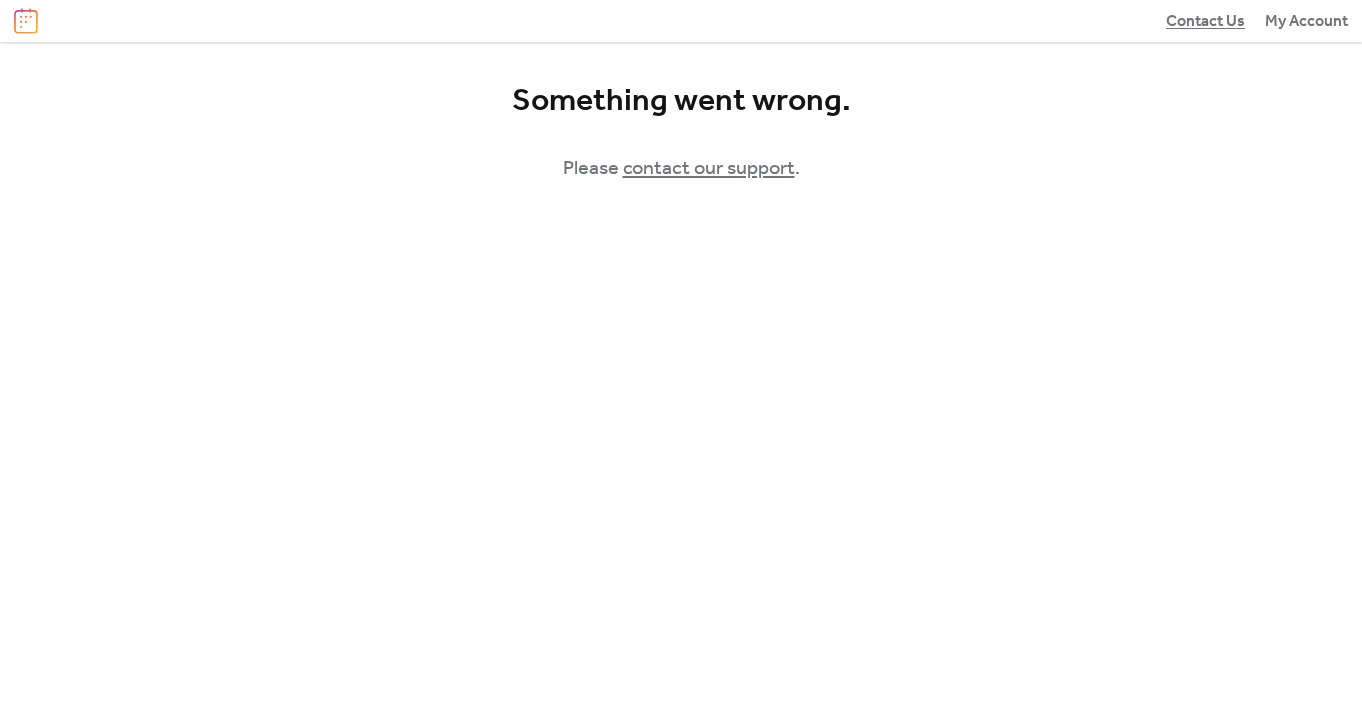 click on "Contact Us" at bounding box center (1205, 22) 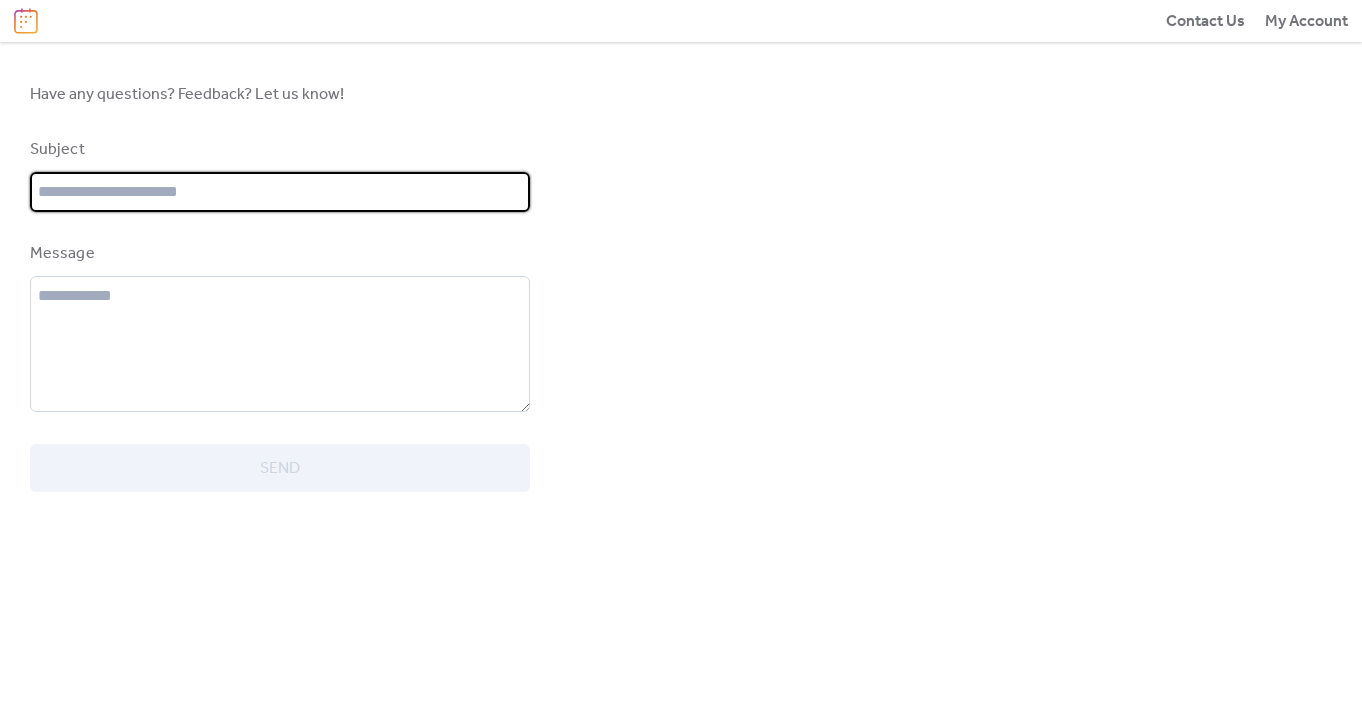 click at bounding box center (280, 192) 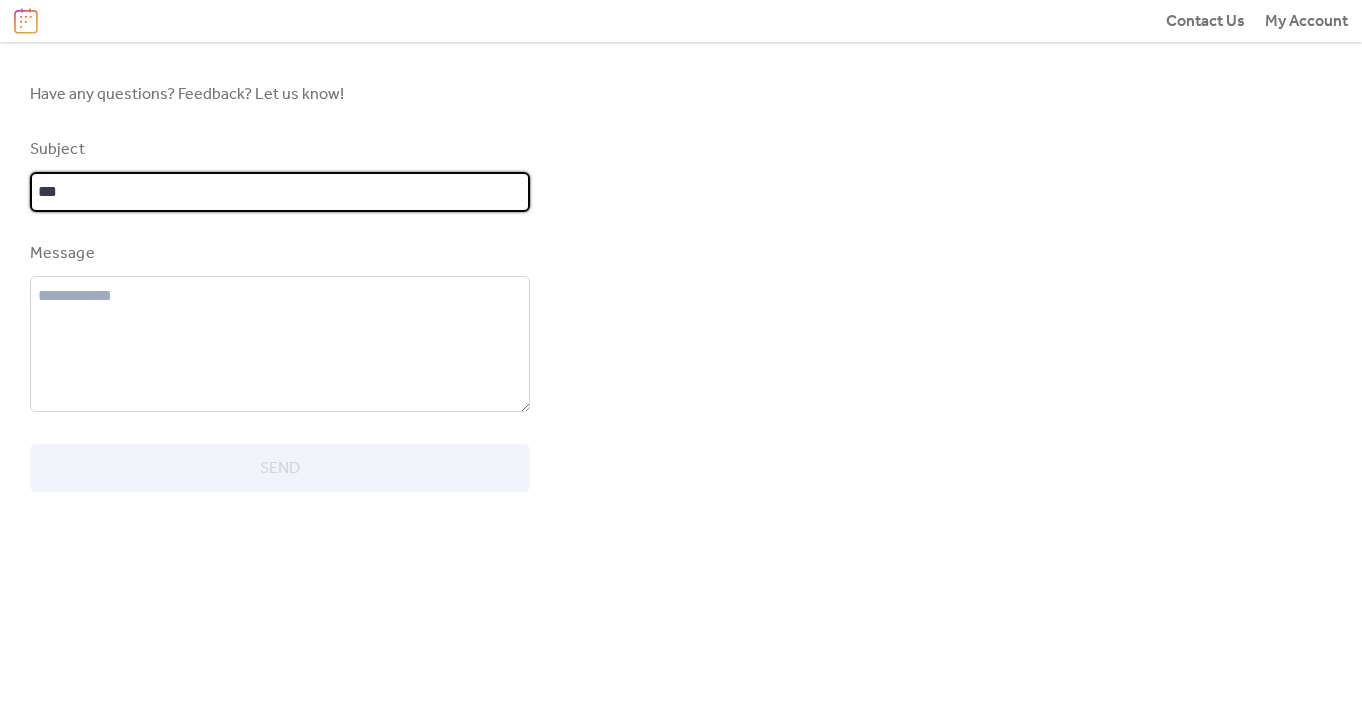 drag, startPoint x: 201, startPoint y: 200, endPoint x: -160, endPoint y: 169, distance: 362.32858 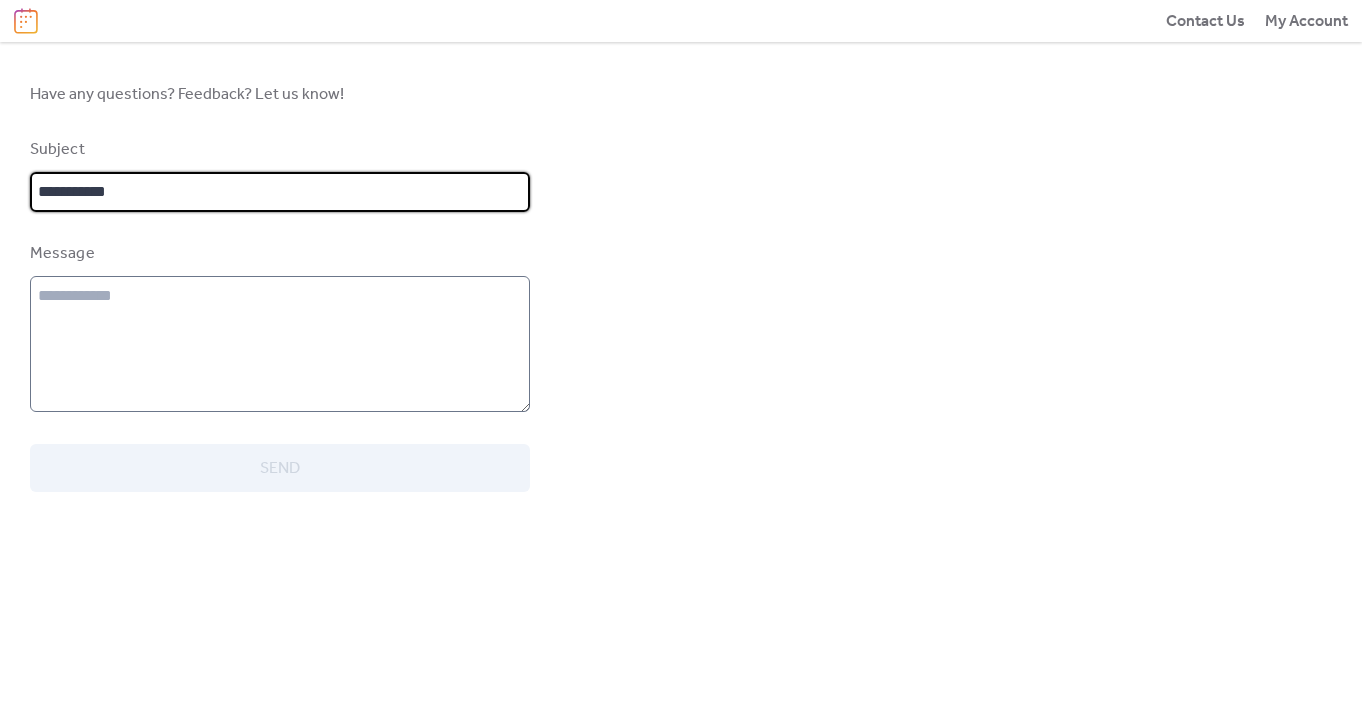 type on "**********" 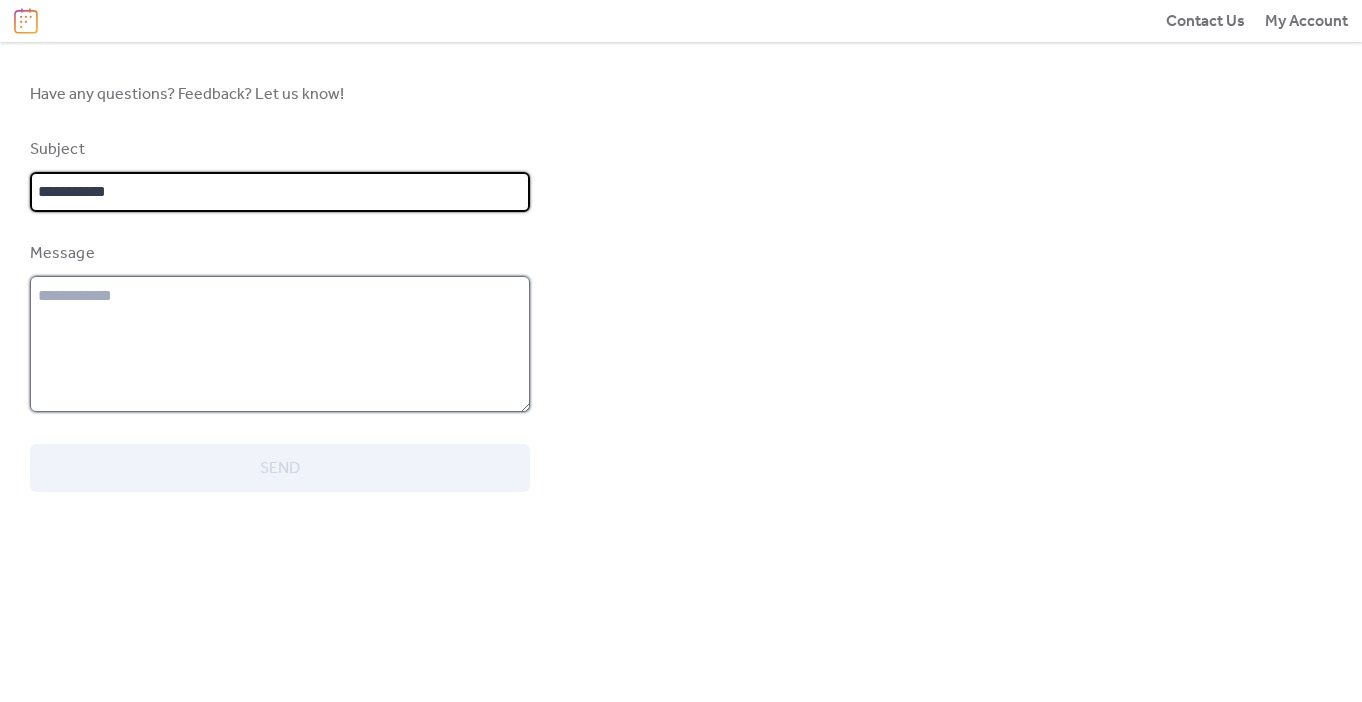 click at bounding box center (280, 344) 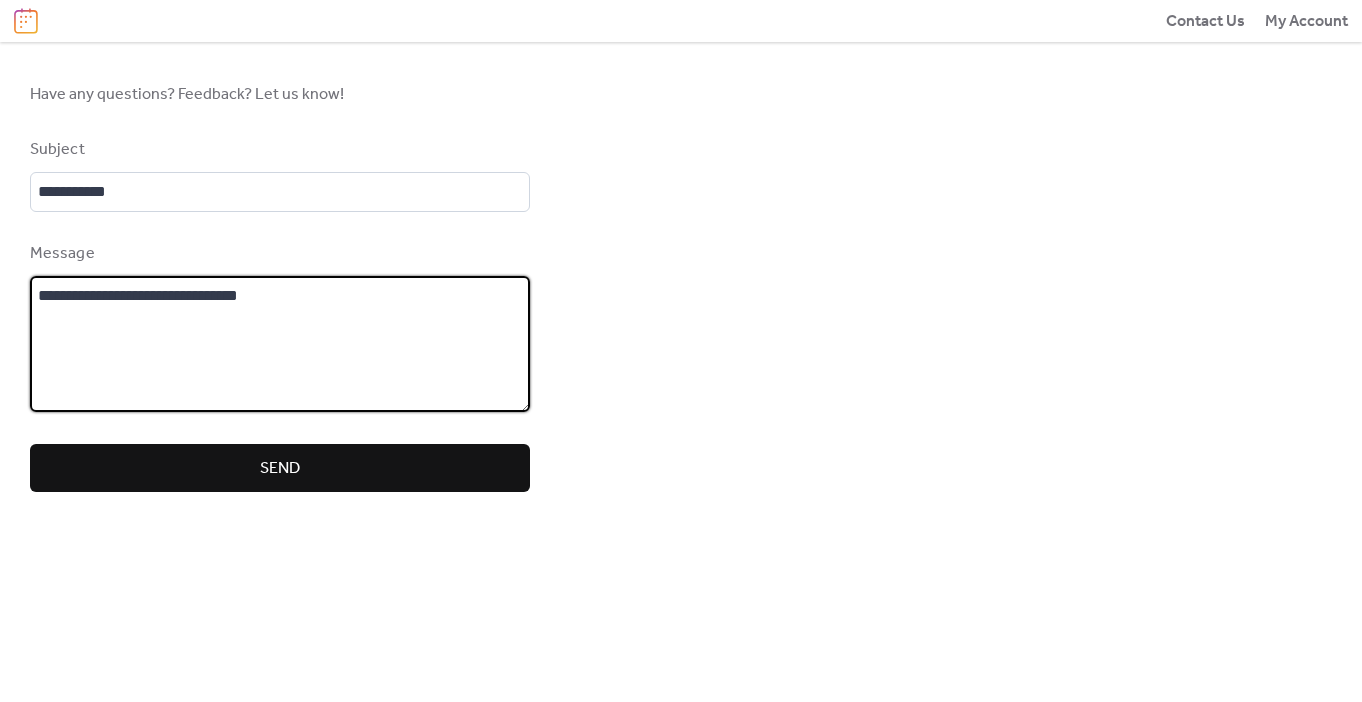 type on "**********" 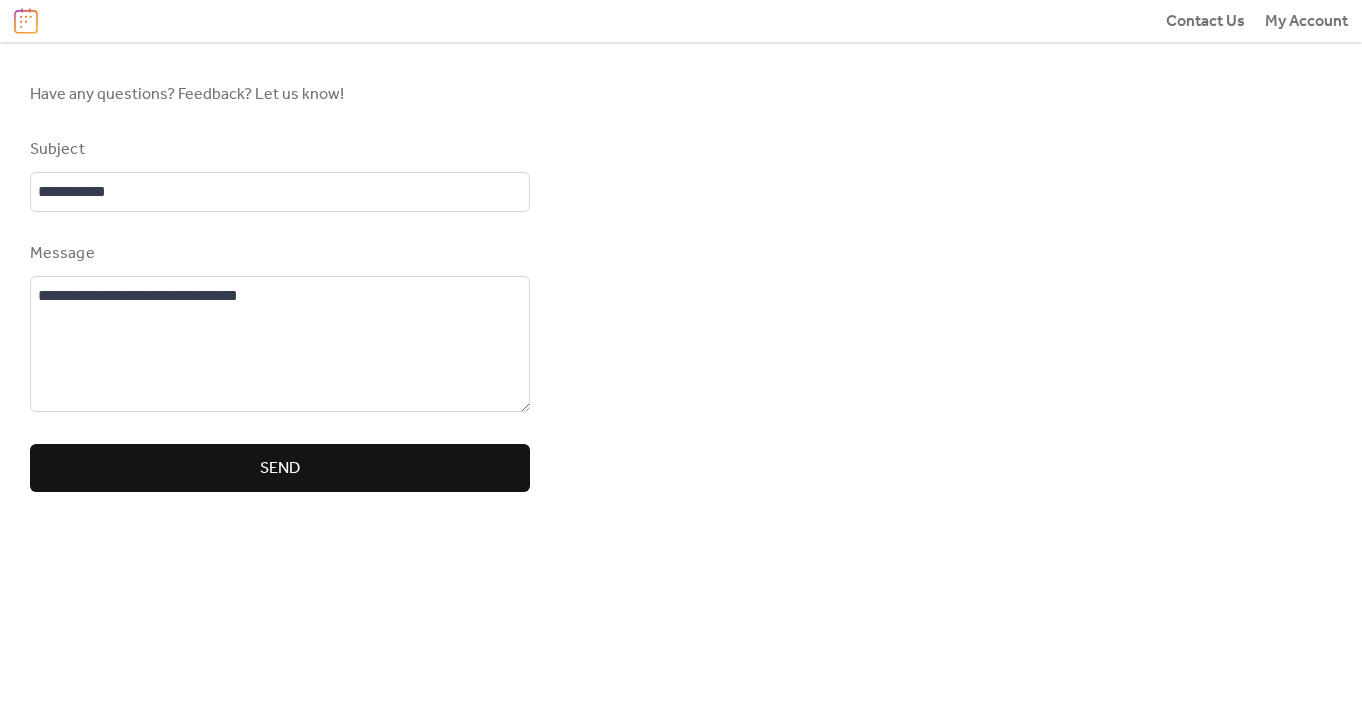 click on "Send" at bounding box center (280, 468) 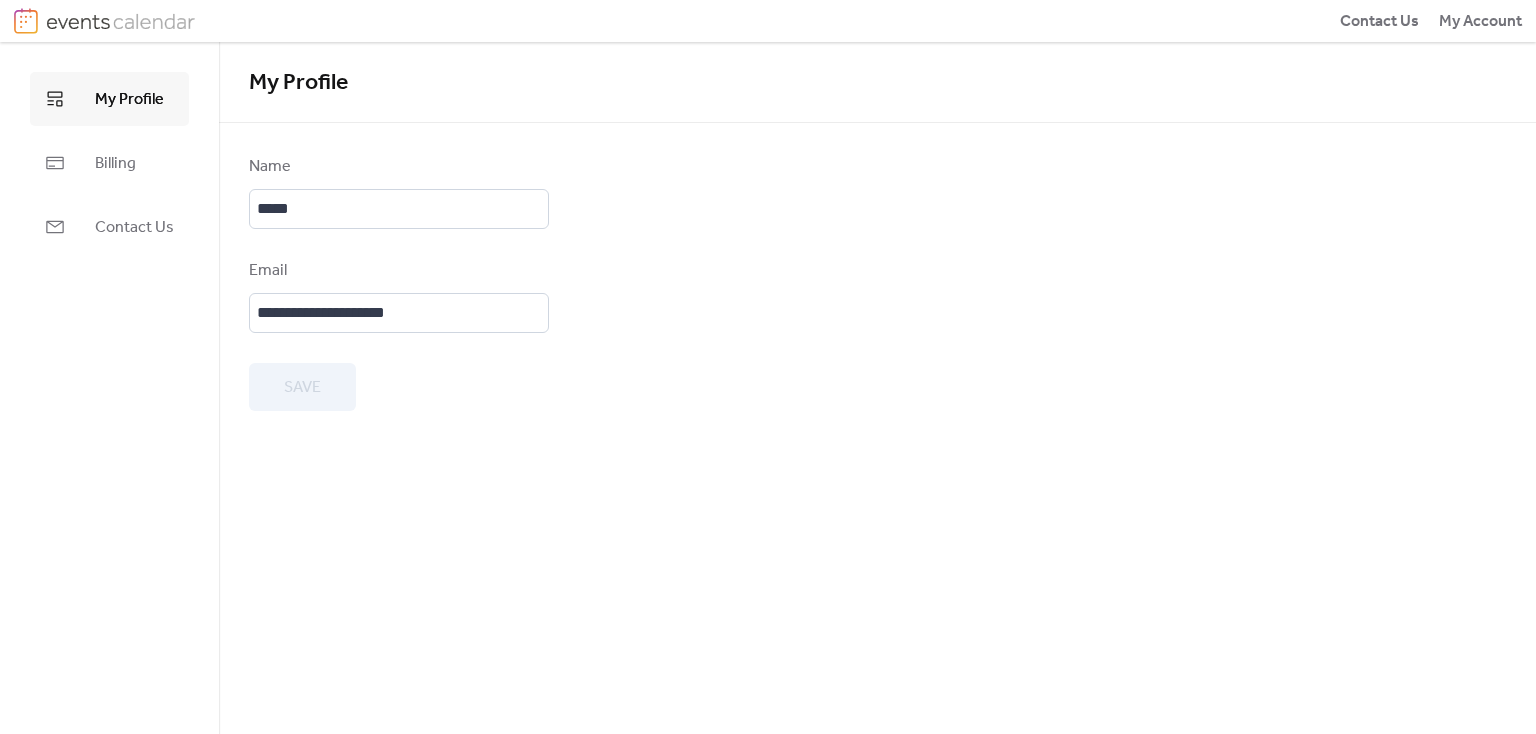 scroll, scrollTop: 0, scrollLeft: 0, axis: both 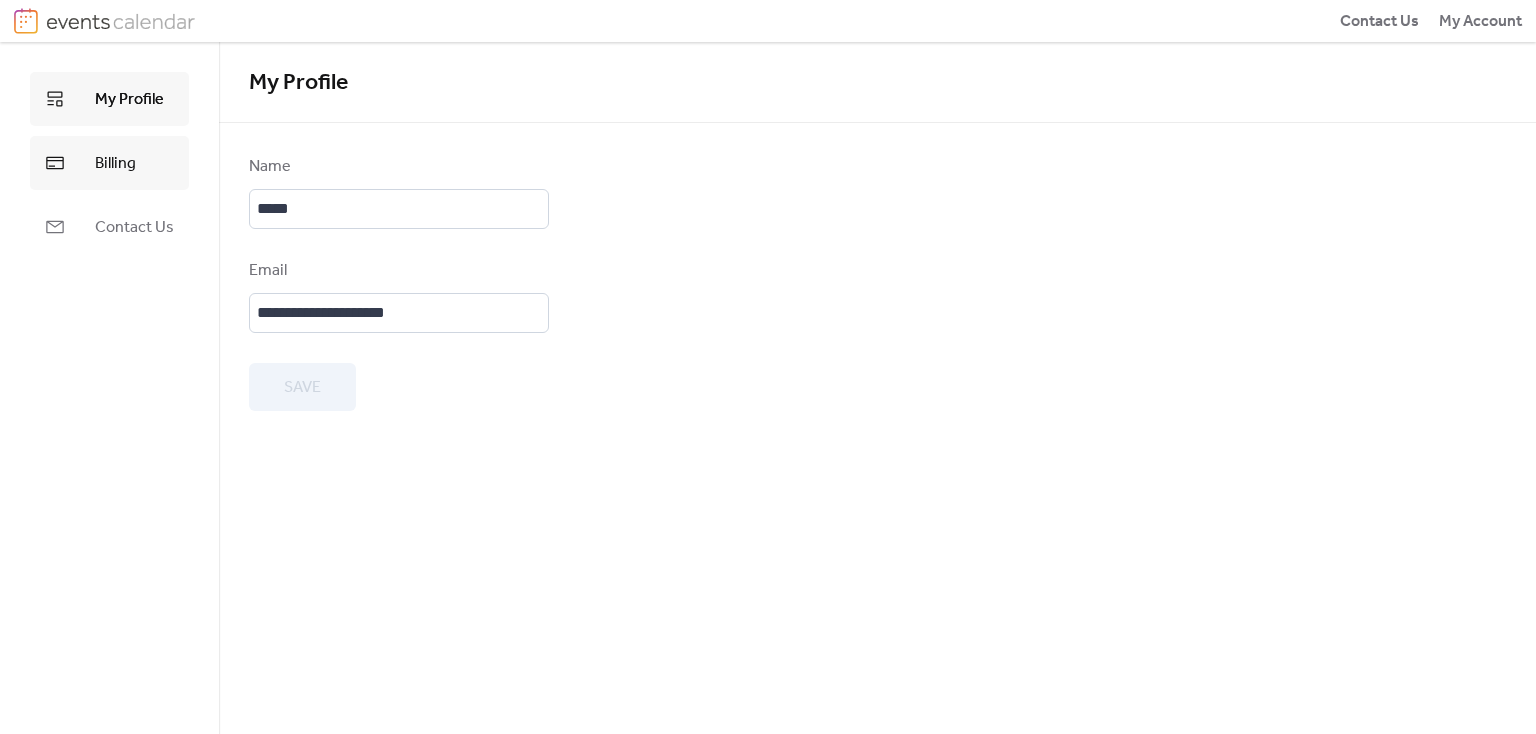click on "Billing" at bounding box center [115, 164] 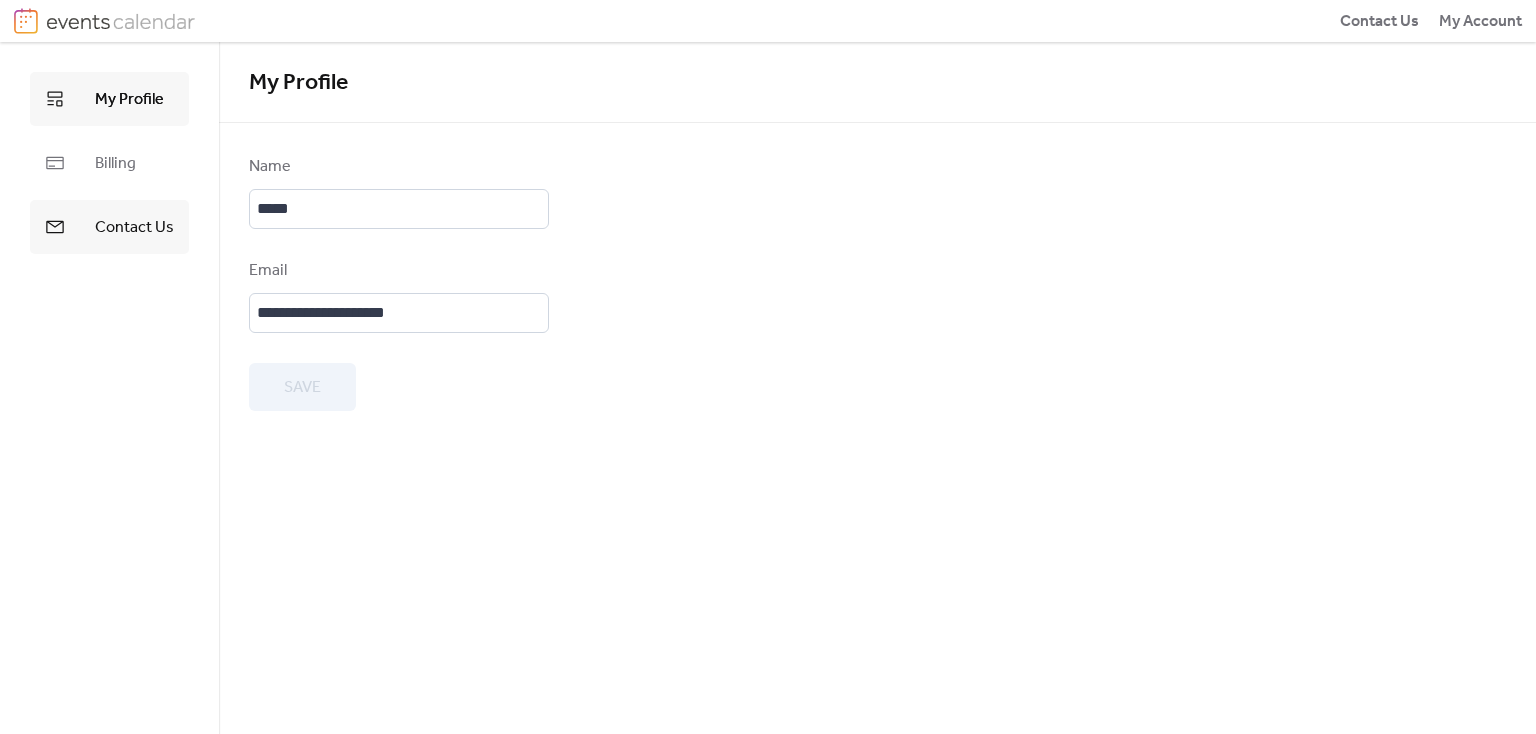 click on "Contact Us" at bounding box center (134, 228) 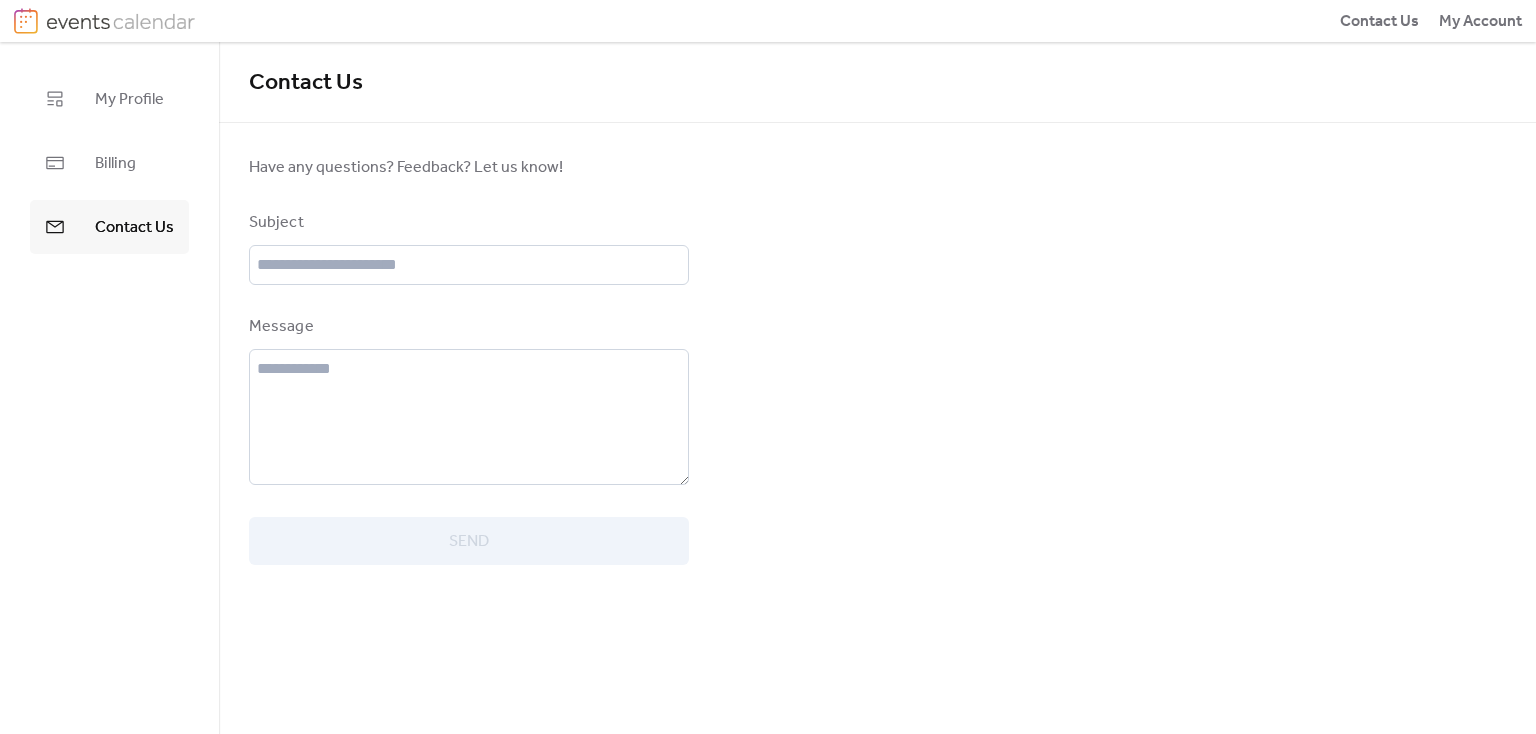 scroll, scrollTop: 0, scrollLeft: 0, axis: both 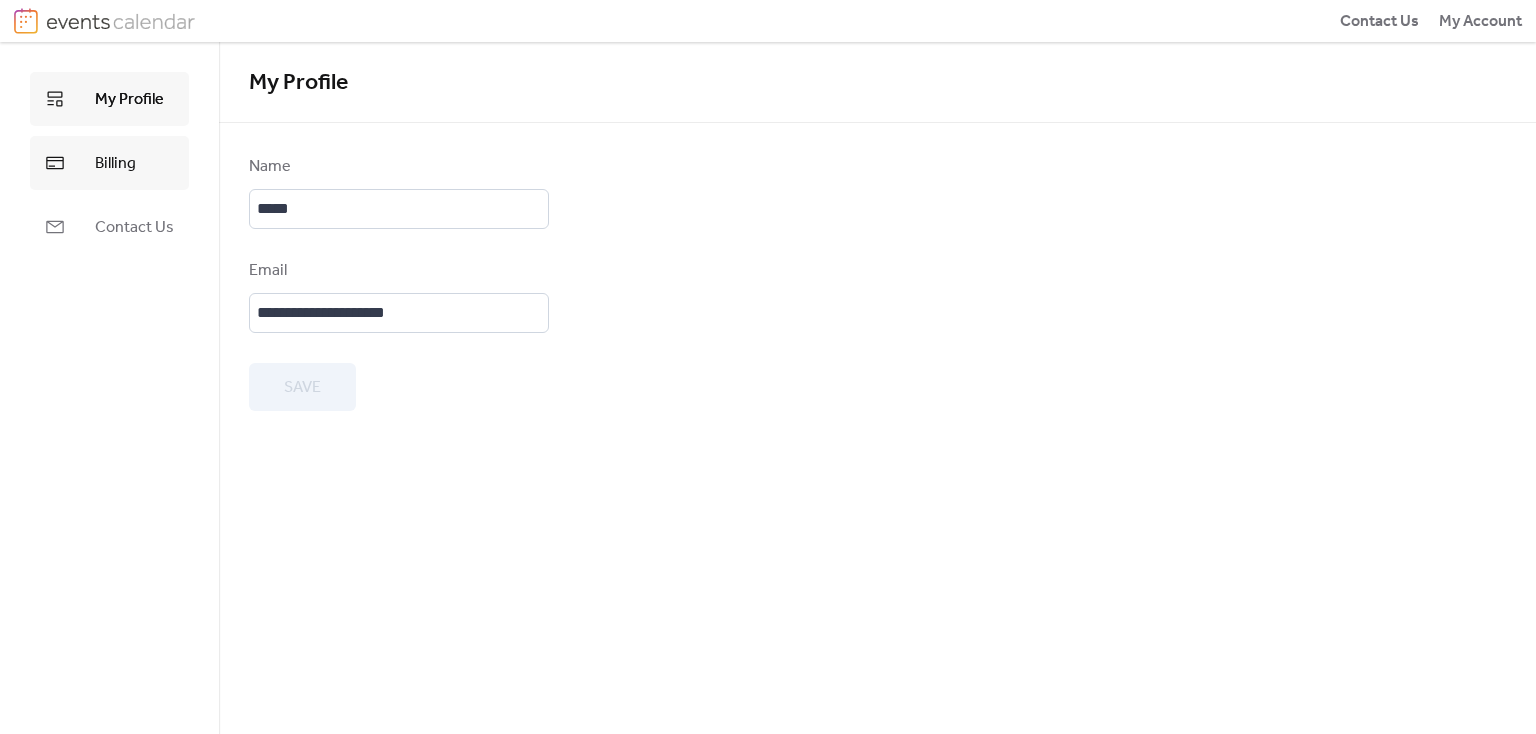 click on "Billing" at bounding box center (109, 163) 